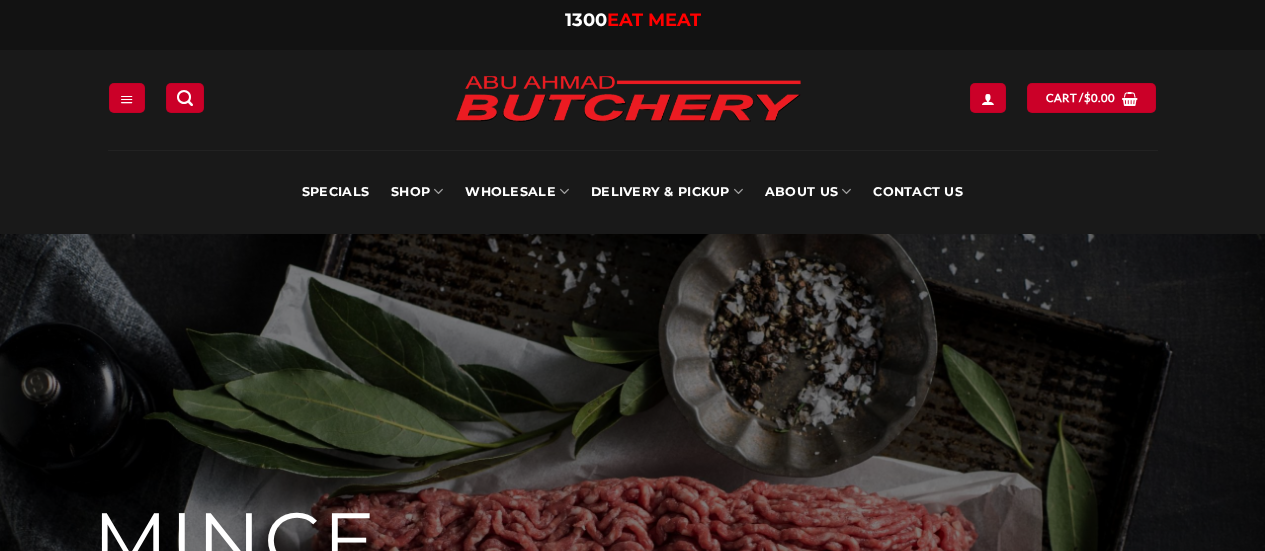 scroll, scrollTop: 0, scrollLeft: 0, axis: both 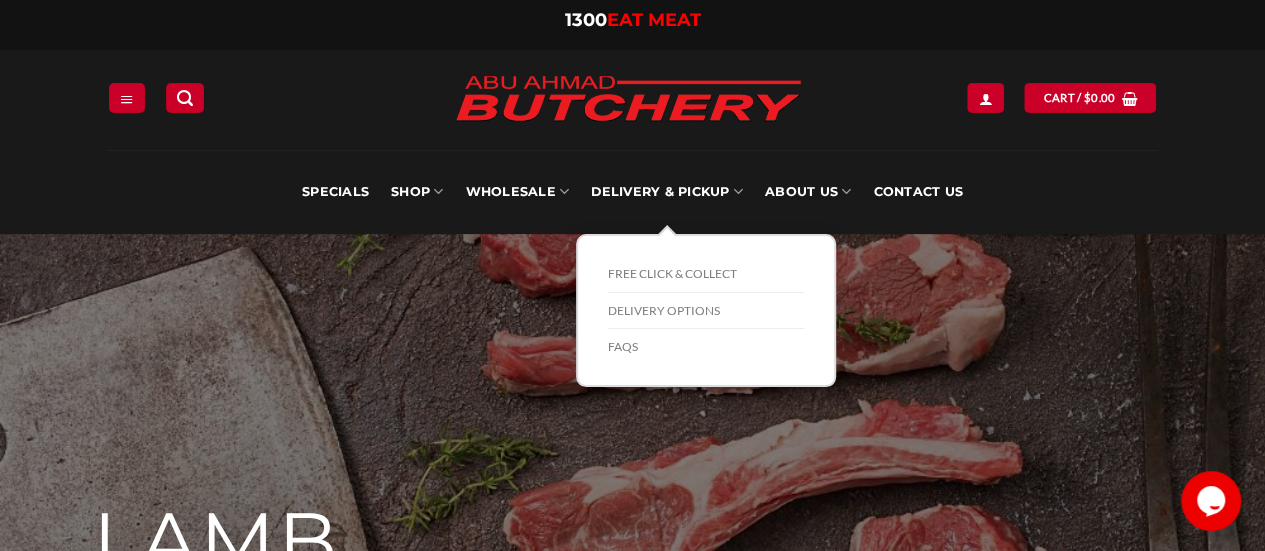 click on "Delivery Options" at bounding box center (706, 311) 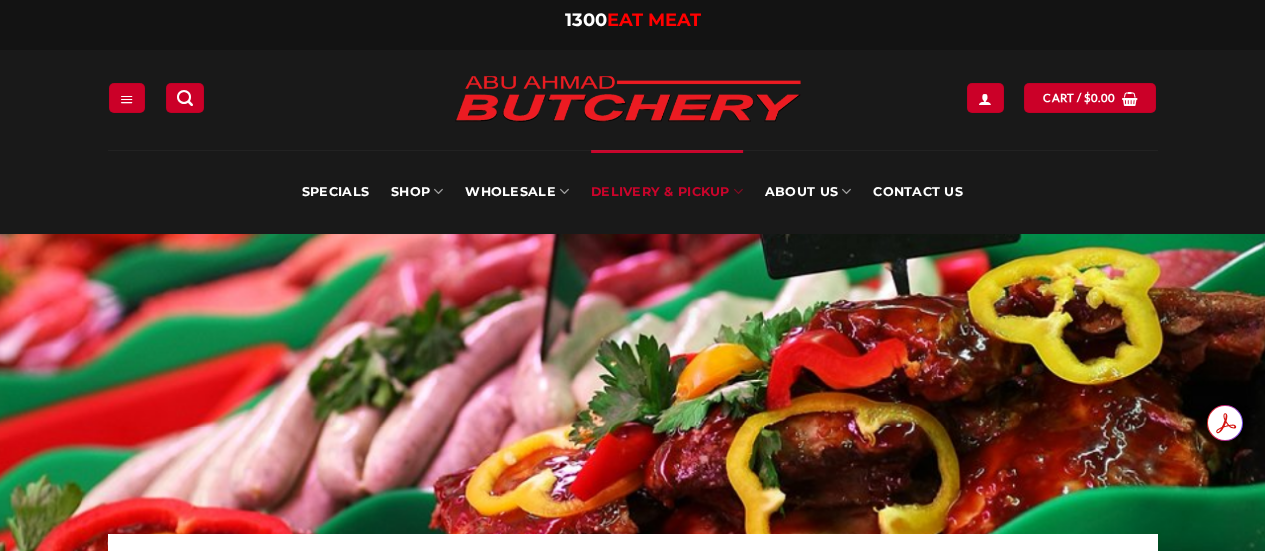 scroll, scrollTop: 0, scrollLeft: 0, axis: both 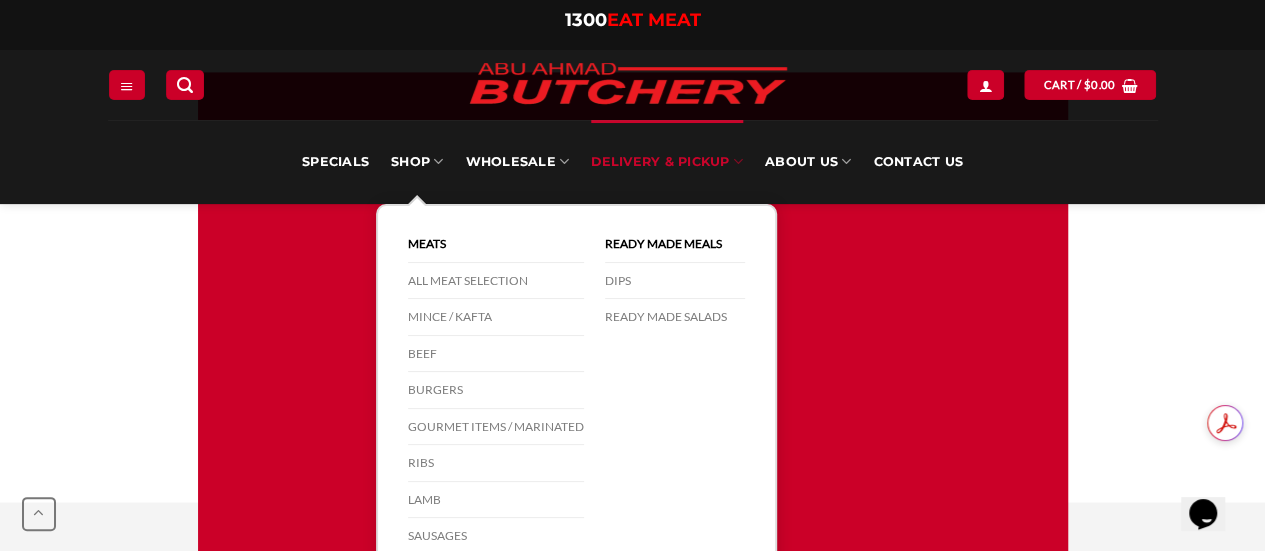 click on "Mince / Kafta" at bounding box center [496, 317] 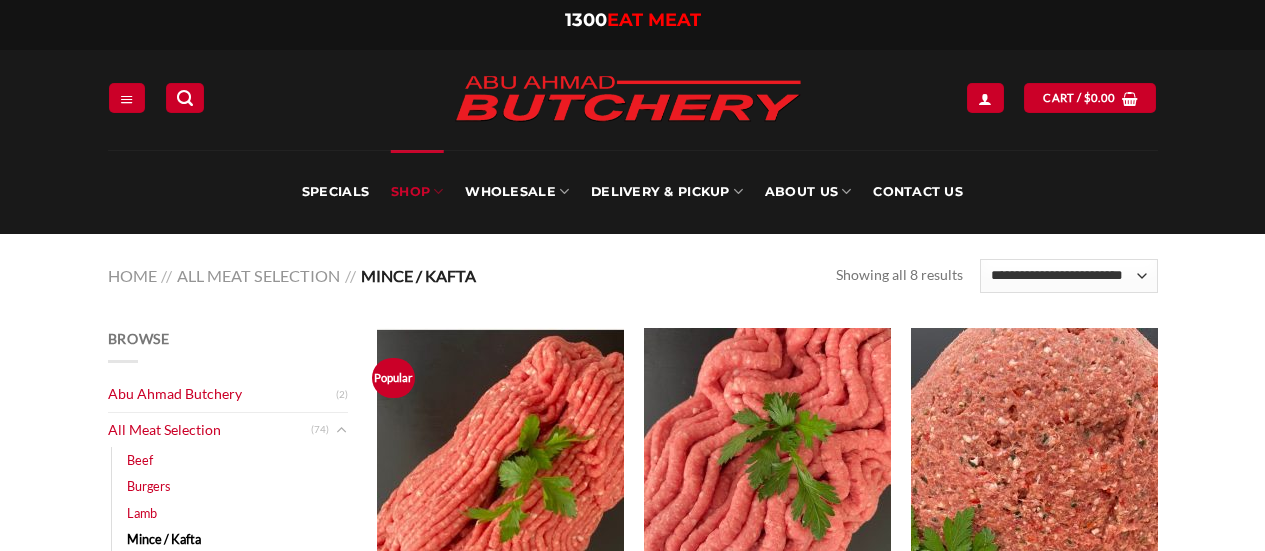 scroll, scrollTop: 0, scrollLeft: 0, axis: both 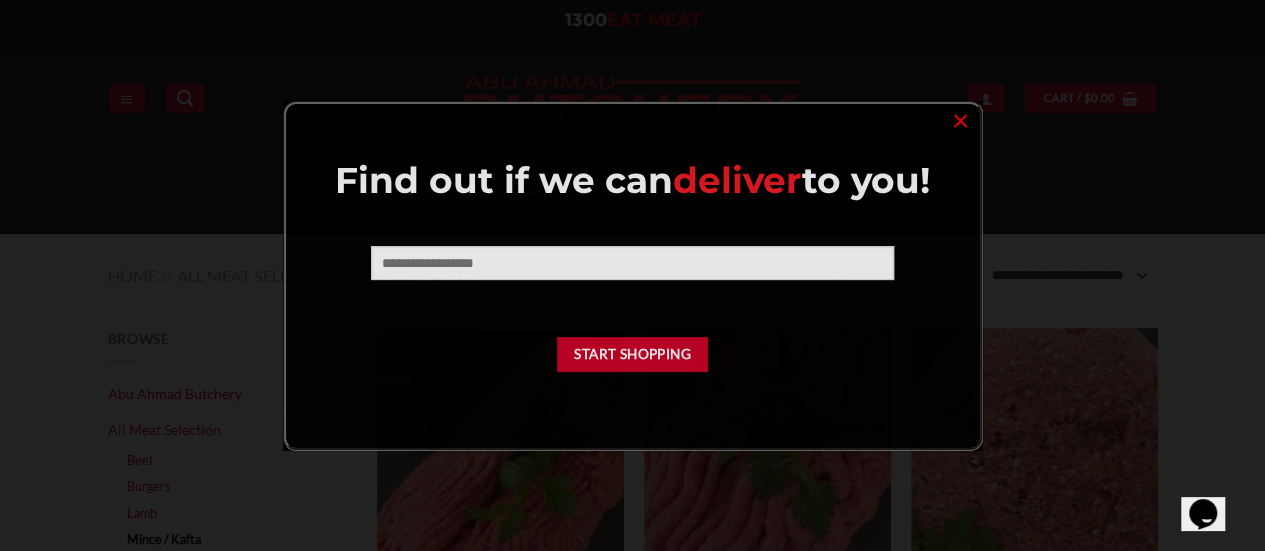drag, startPoint x: 0, startPoint y: 0, endPoint x: 475, endPoint y: 319, distance: 572.1766 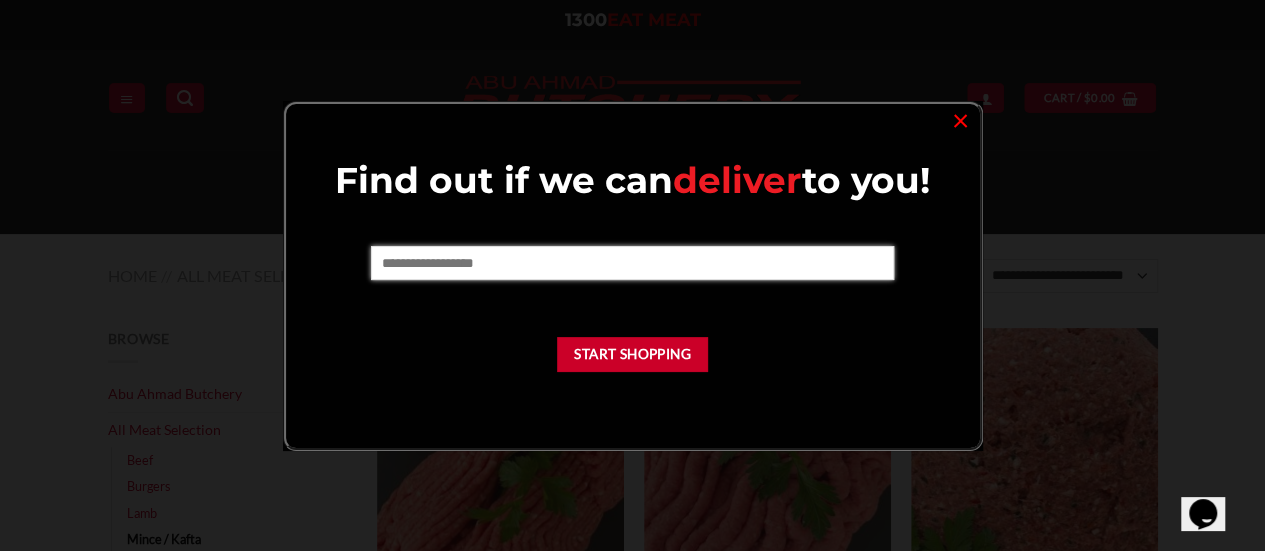 click at bounding box center (632, 263) 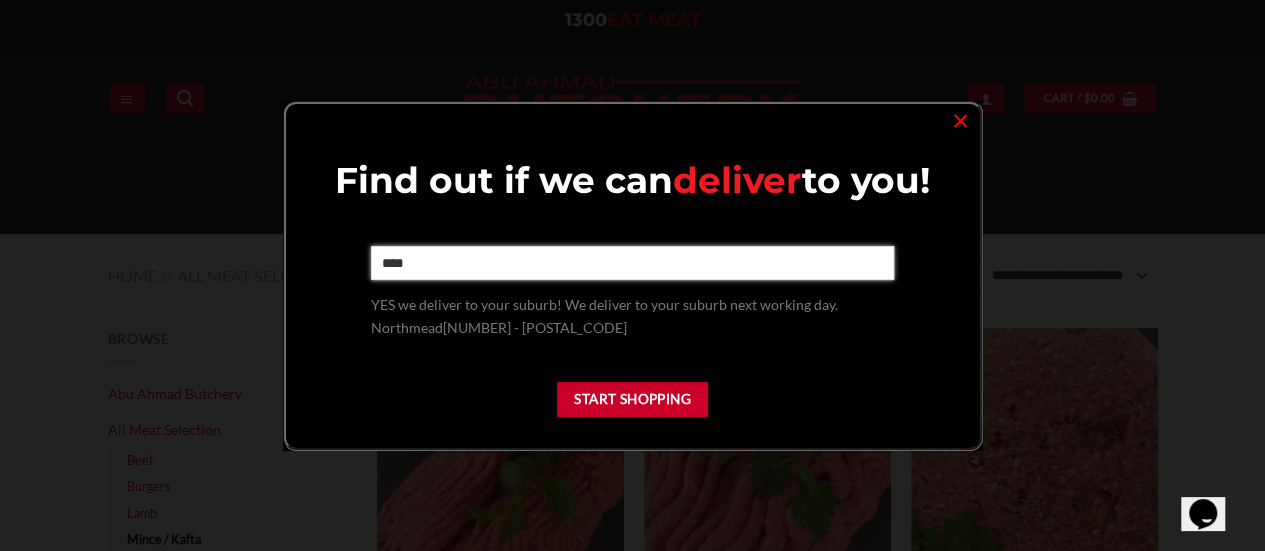 type on "****" 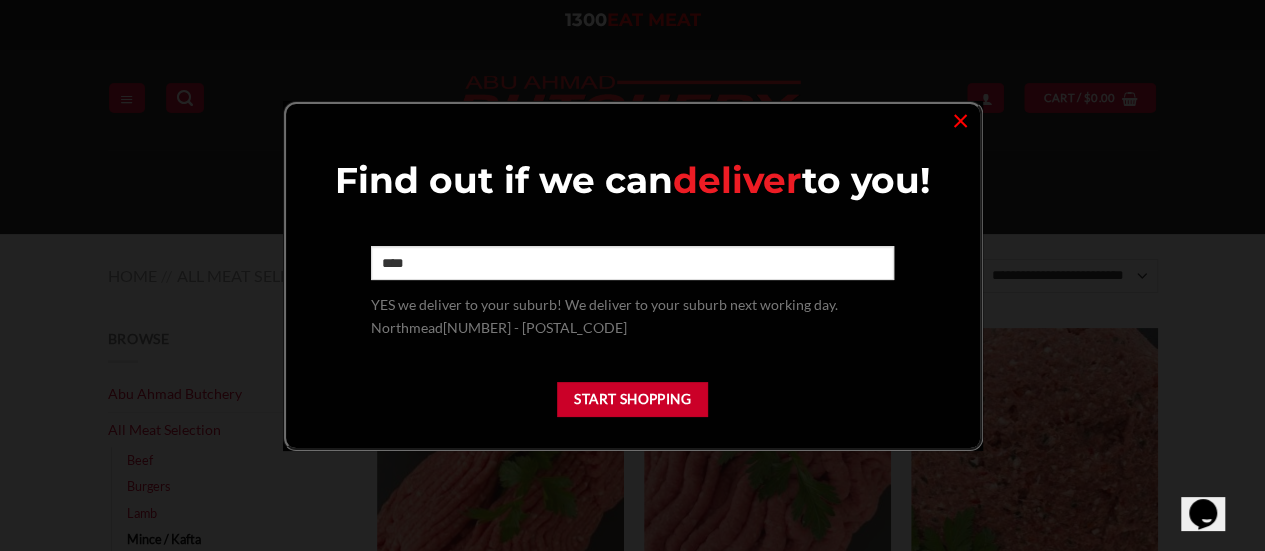 click on "Start Shopping" at bounding box center (633, 399) 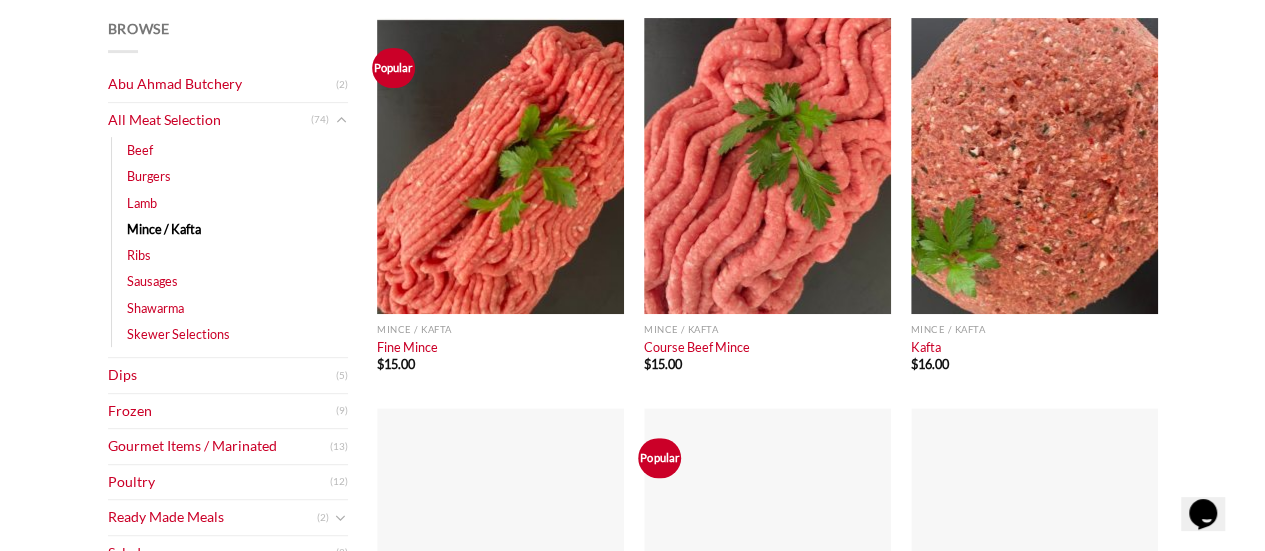 scroll, scrollTop: 334, scrollLeft: 0, axis: vertical 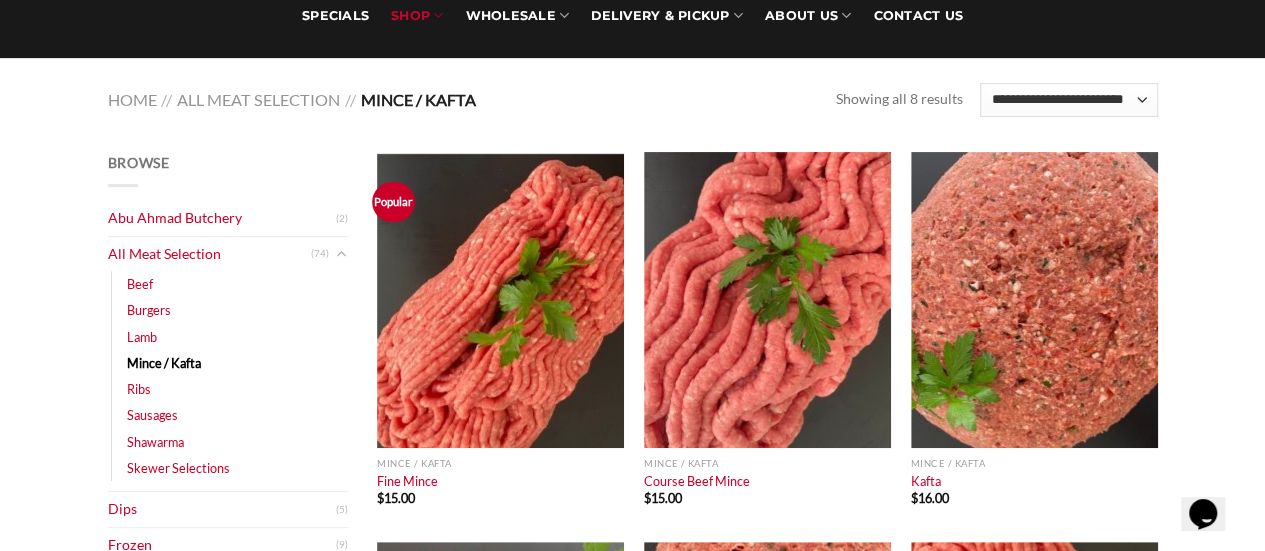 click at bounding box center [500, 300] 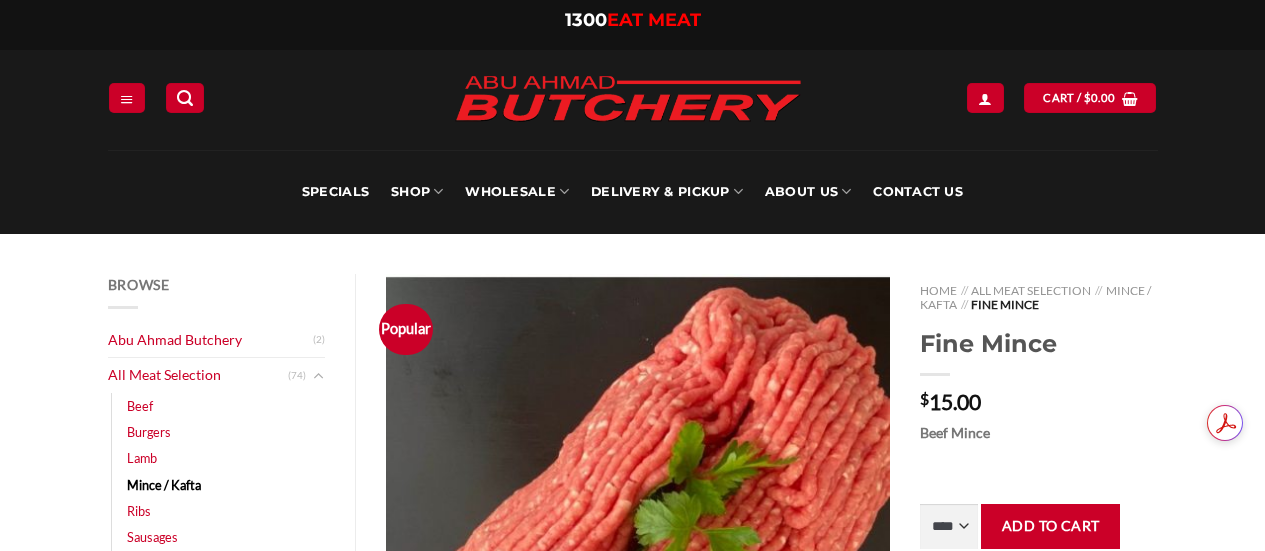 scroll, scrollTop: 0, scrollLeft: 0, axis: both 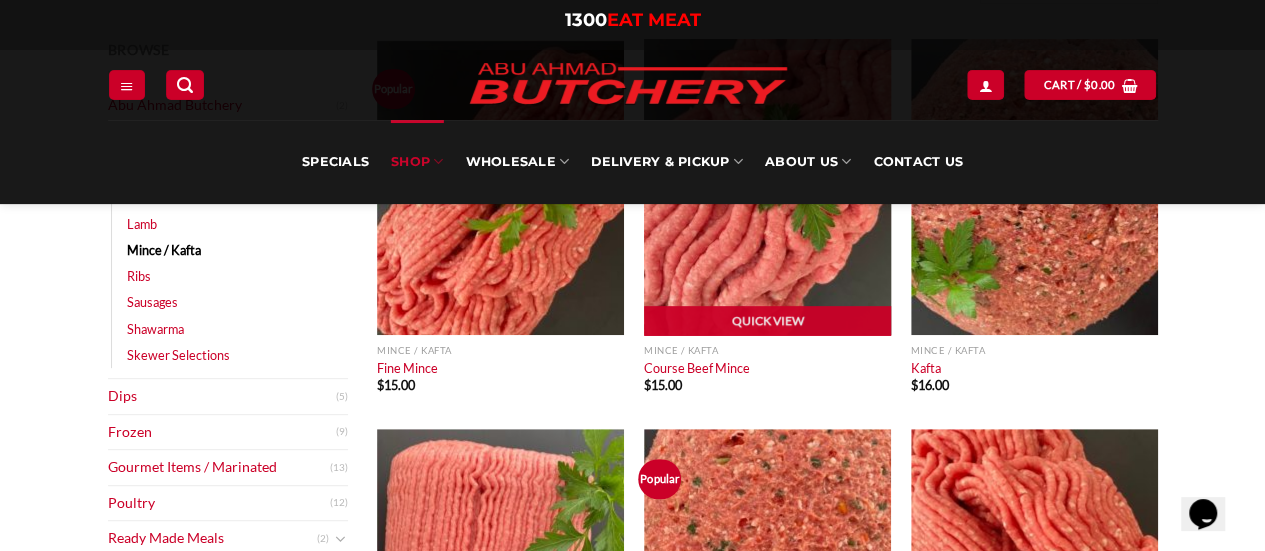 click at bounding box center (767, 187) 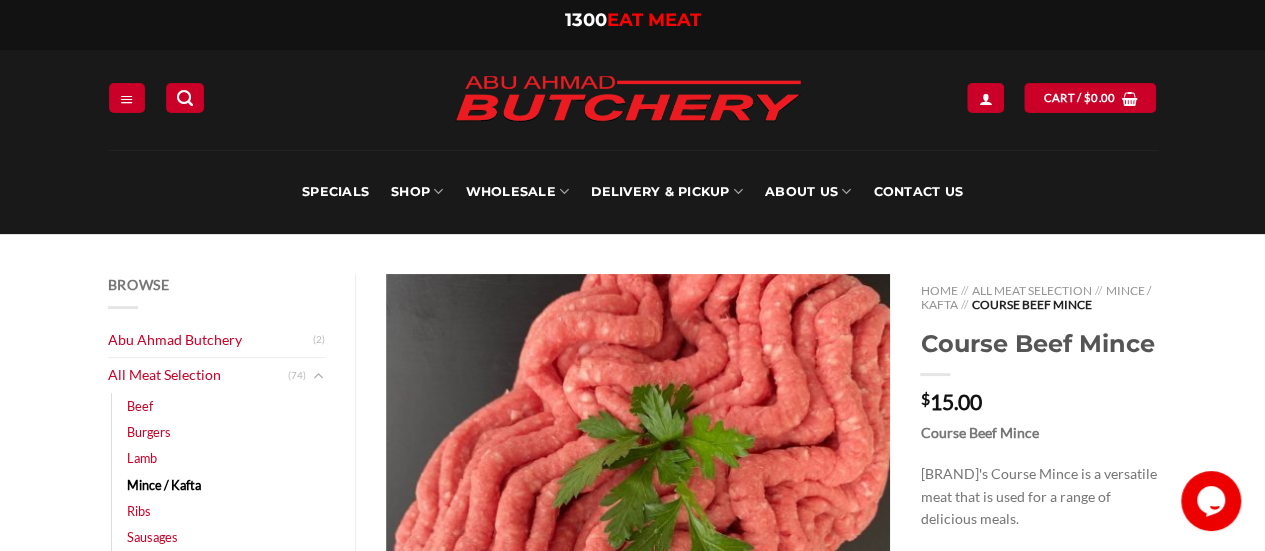 scroll, scrollTop: 188, scrollLeft: 0, axis: vertical 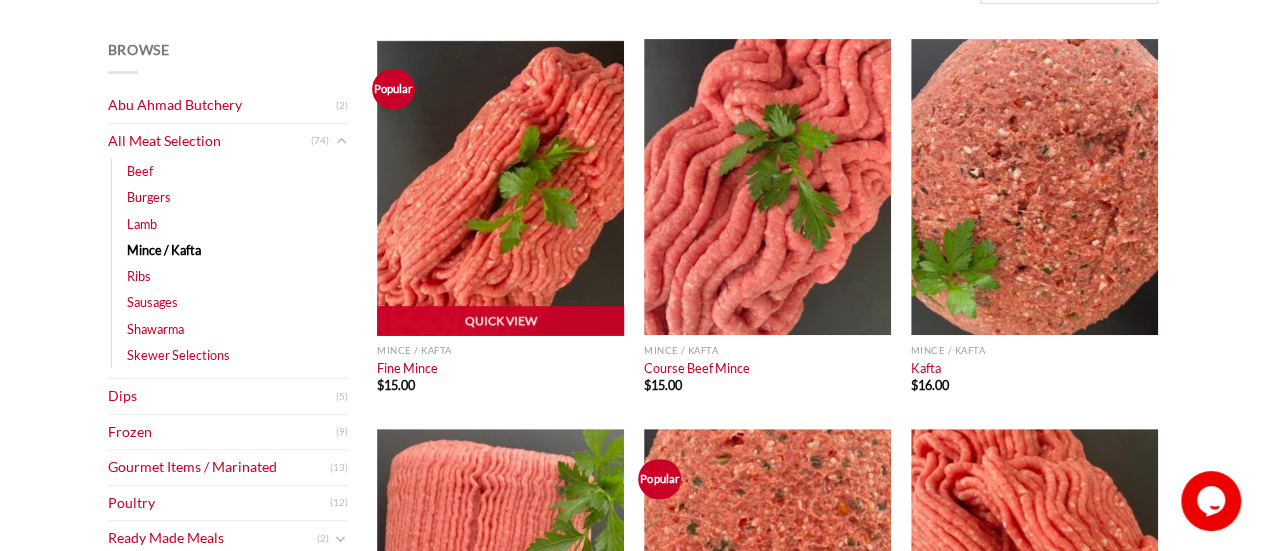 click at bounding box center [500, 187] 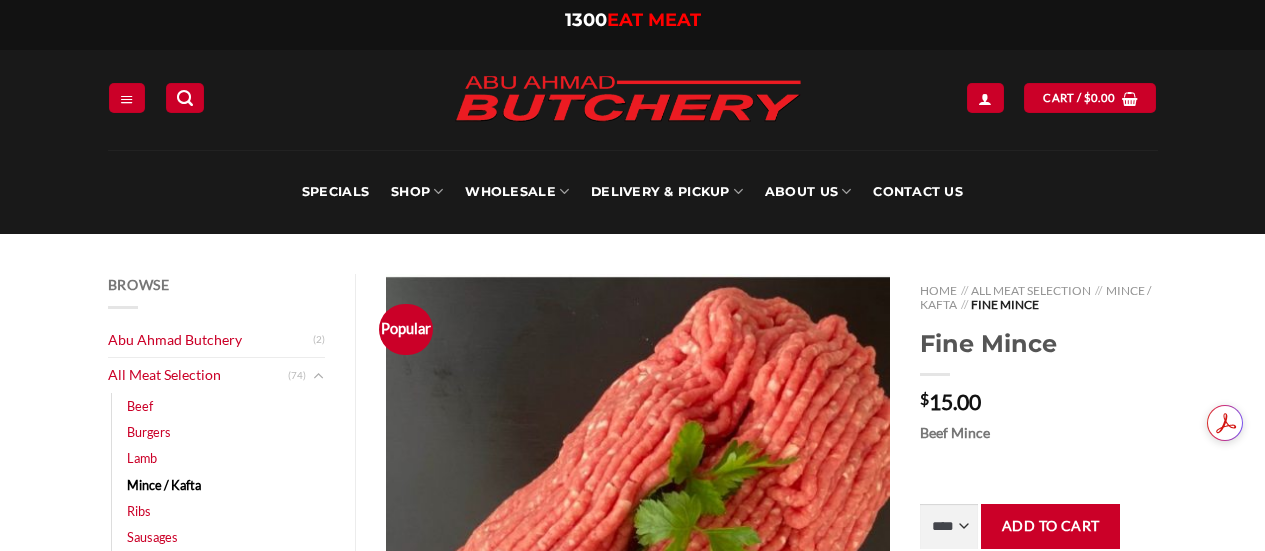 scroll, scrollTop: 0, scrollLeft: 0, axis: both 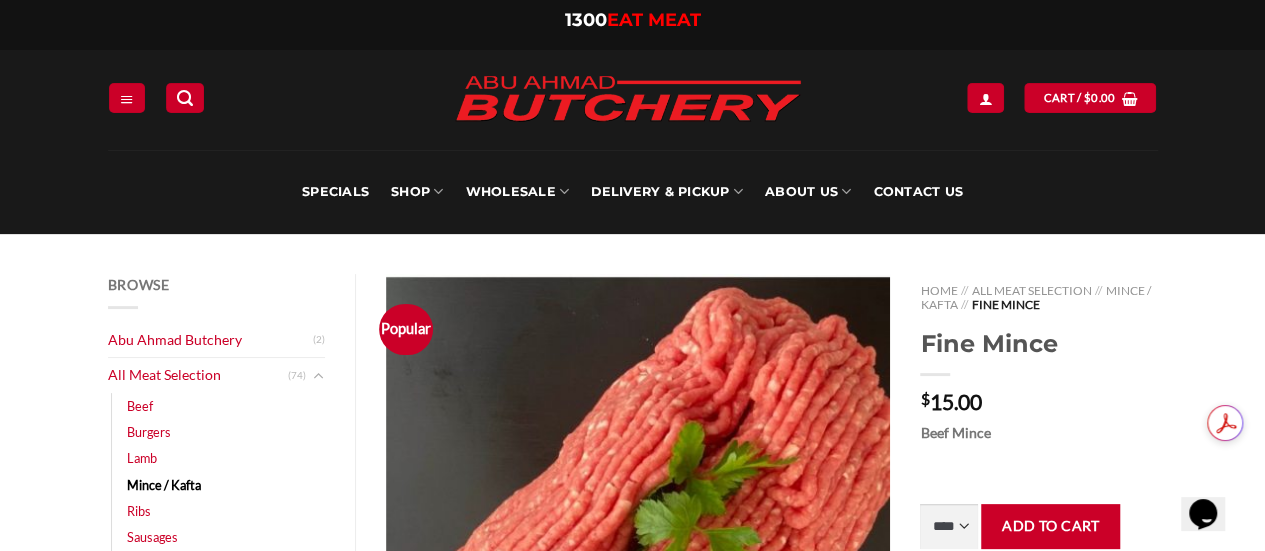click on "Add to cart" at bounding box center (1050, 526) 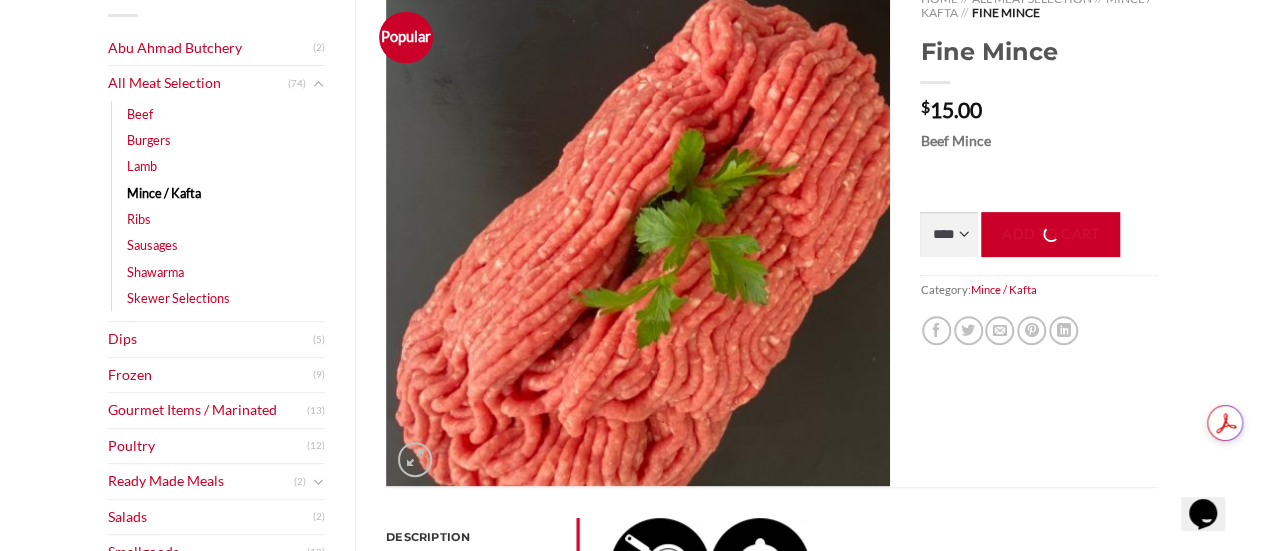 scroll, scrollTop: 294, scrollLeft: 0, axis: vertical 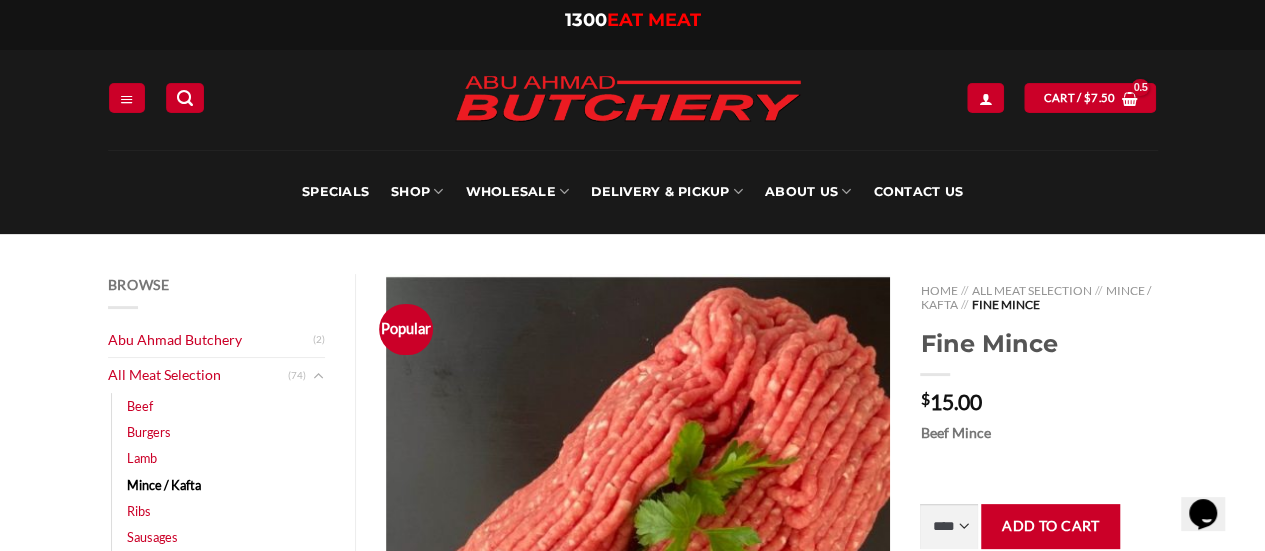 click on "SHOP" at bounding box center [417, 192] 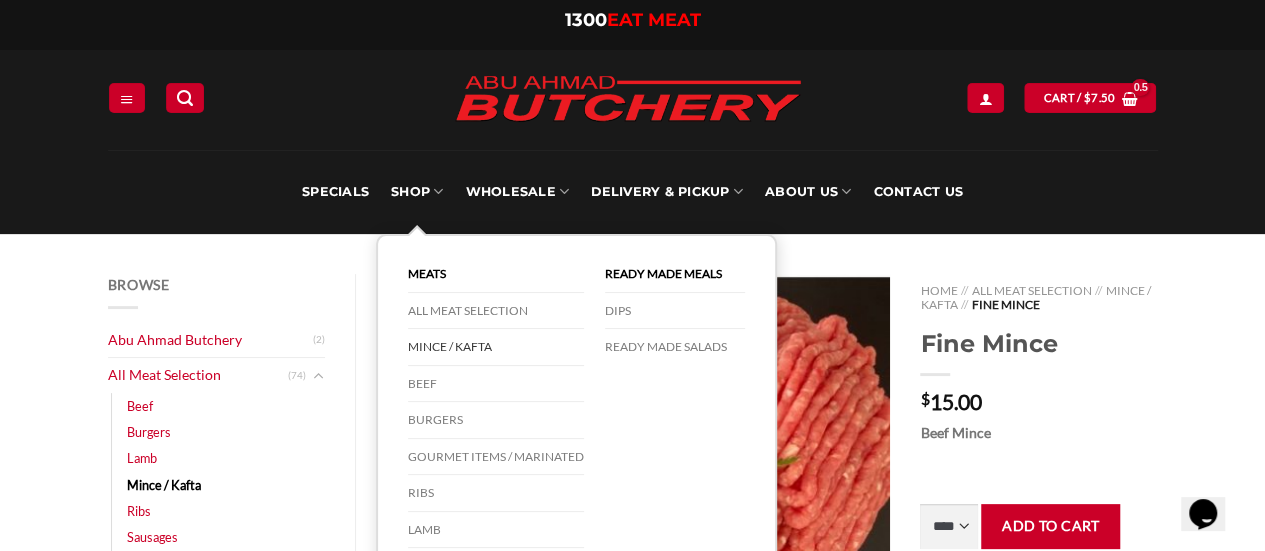click on "Burgers" at bounding box center [496, 420] 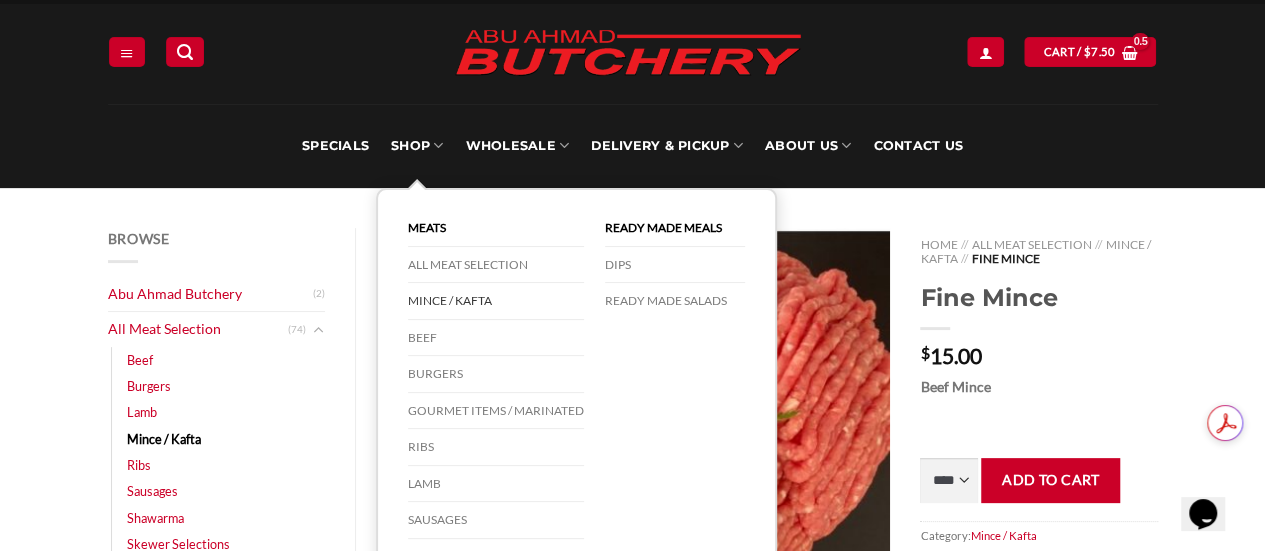 scroll, scrollTop: 49, scrollLeft: 0, axis: vertical 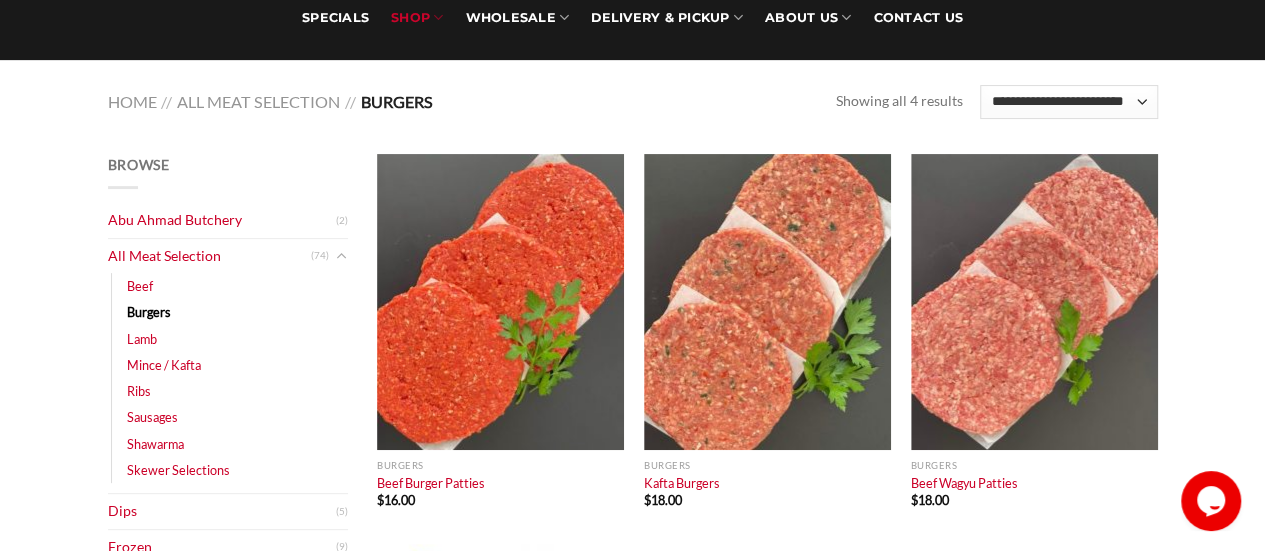 click on "Mince / Kafta" at bounding box center (164, 365) 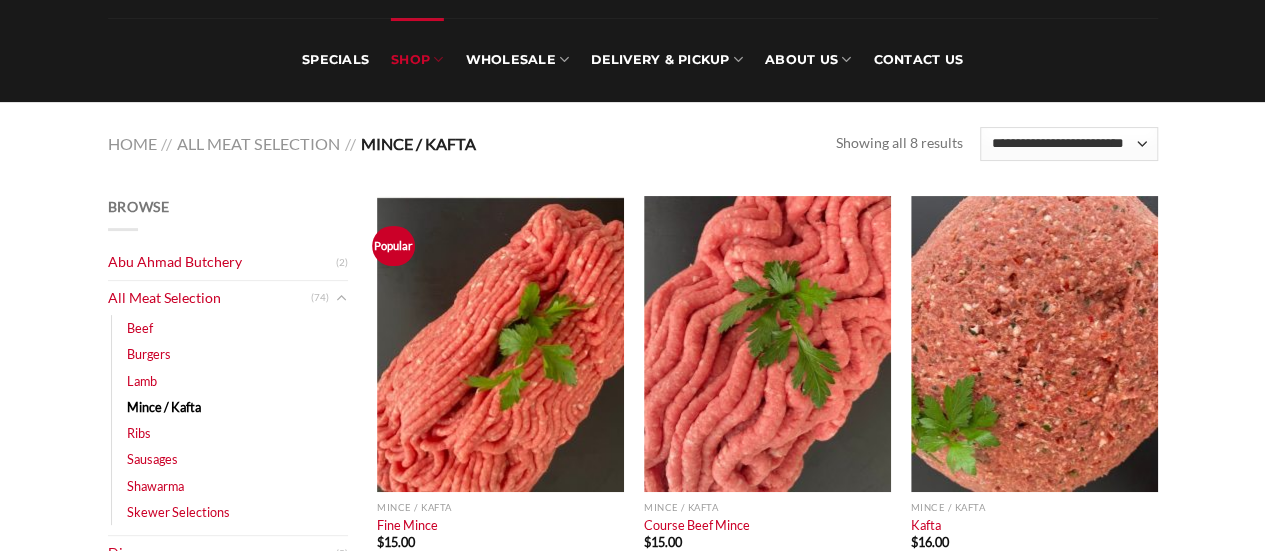 scroll, scrollTop: 242, scrollLeft: 0, axis: vertical 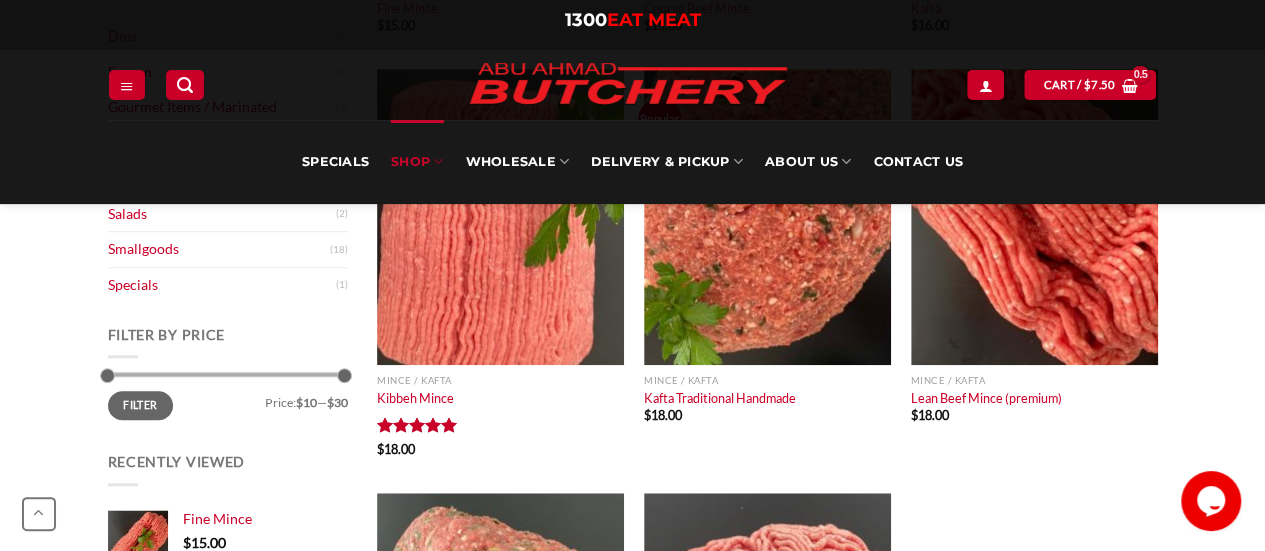 click at bounding box center [767, 217] 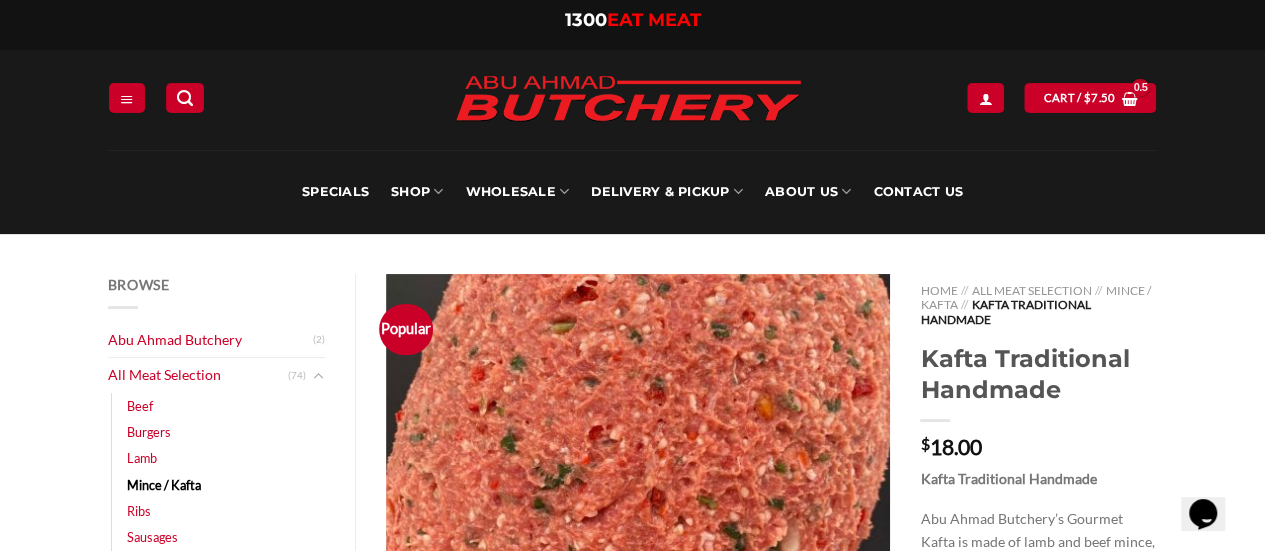 scroll, scrollTop: 180, scrollLeft: 0, axis: vertical 